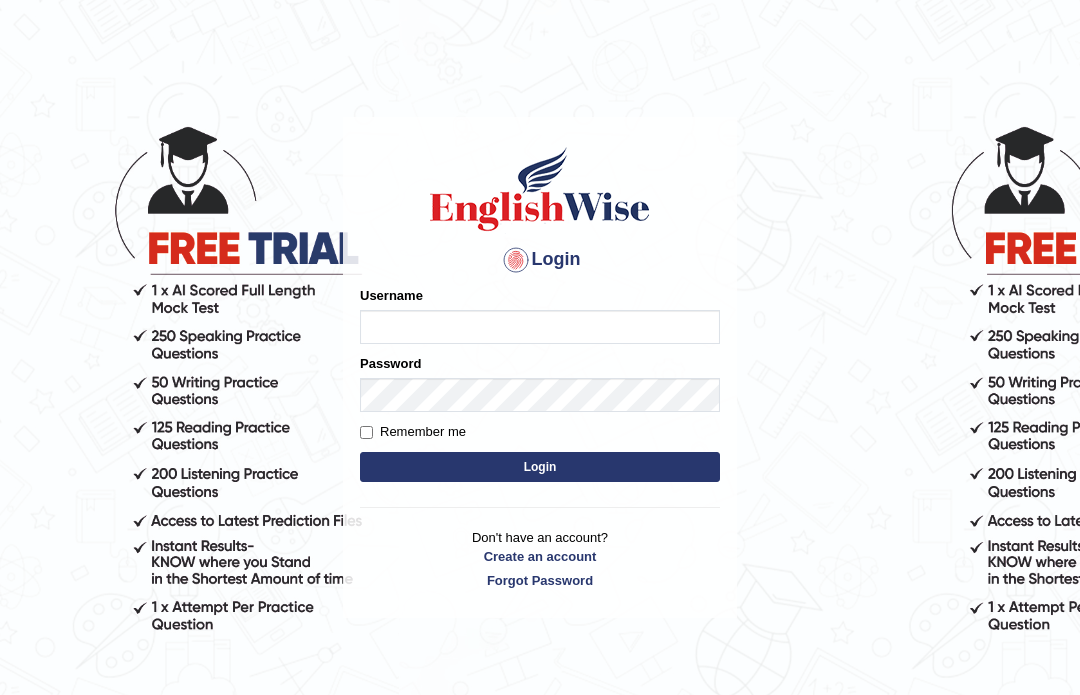 scroll, scrollTop: 0, scrollLeft: 0, axis: both 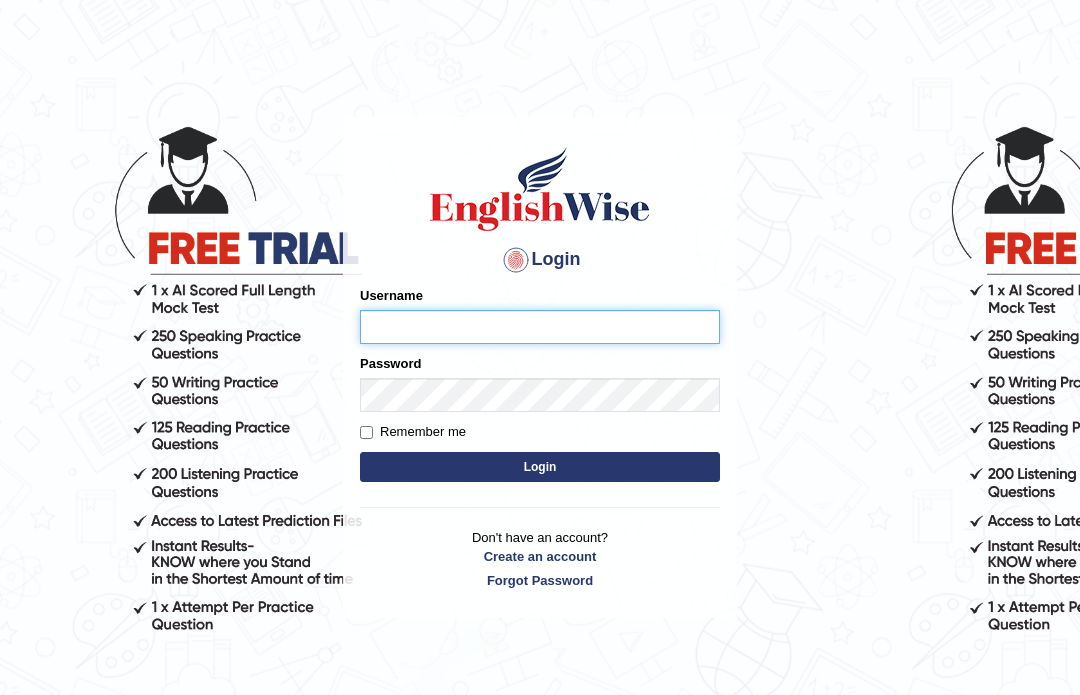 click on "Username" at bounding box center [540, 327] 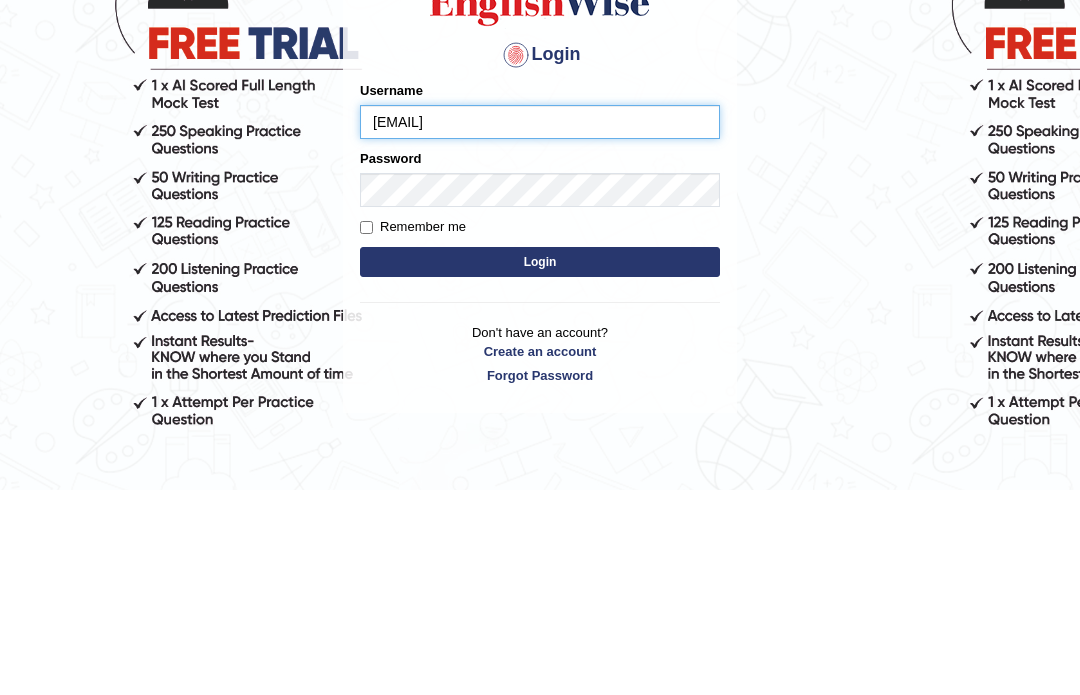type on "baljeetkaur19920@gmail.com" 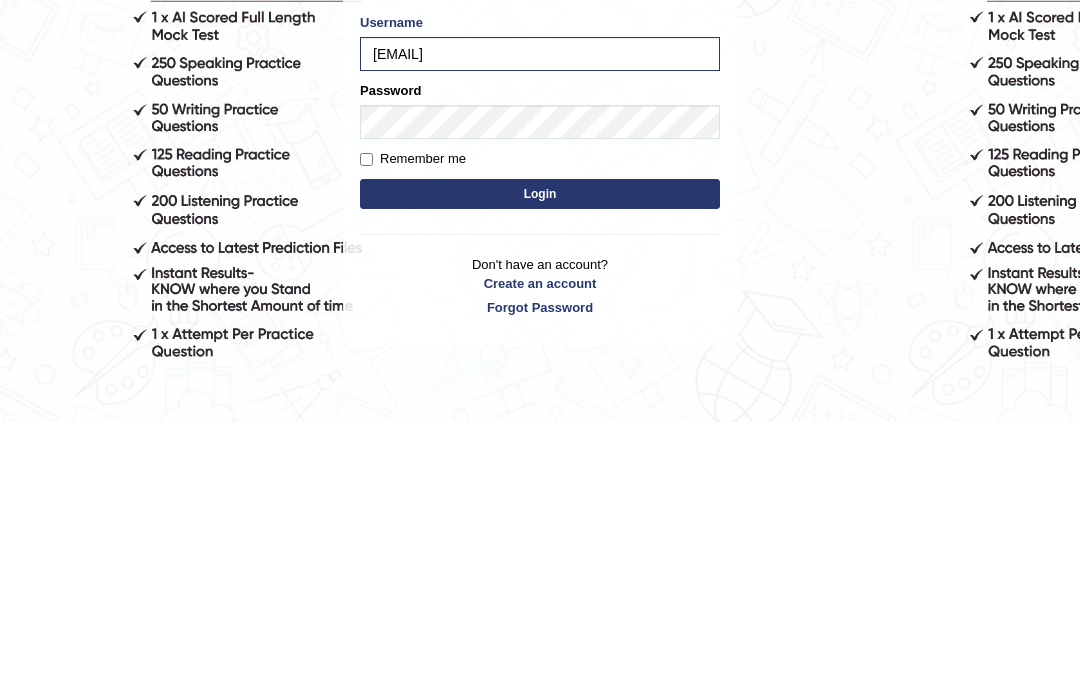 click on "Remember me" at bounding box center [366, 432] 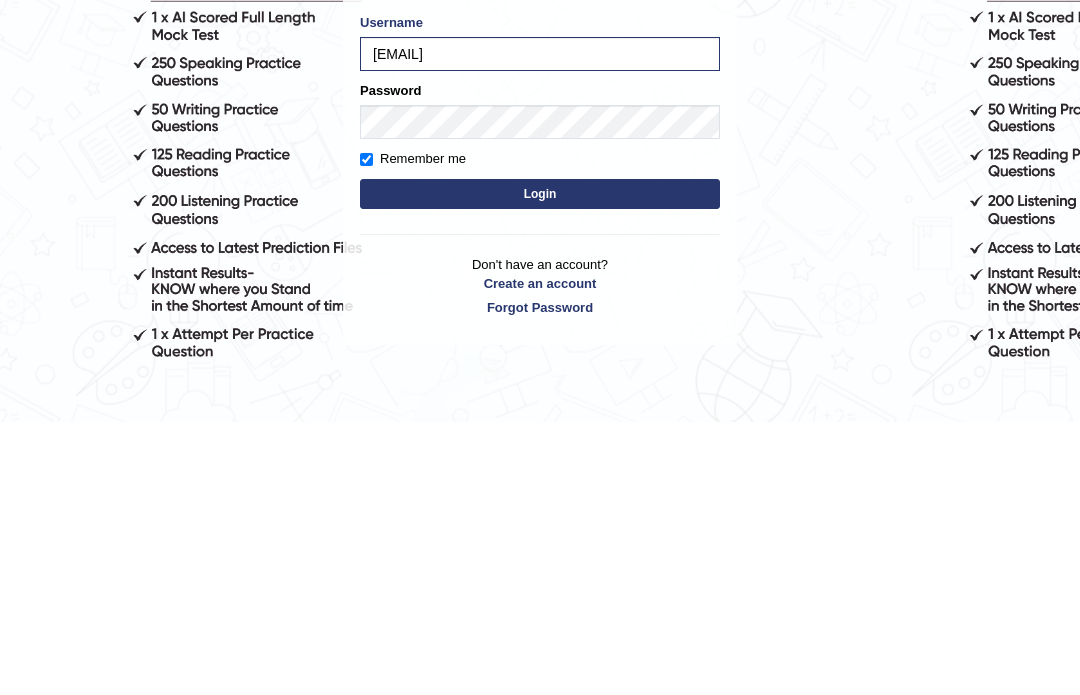scroll, scrollTop: 162, scrollLeft: 0, axis: vertical 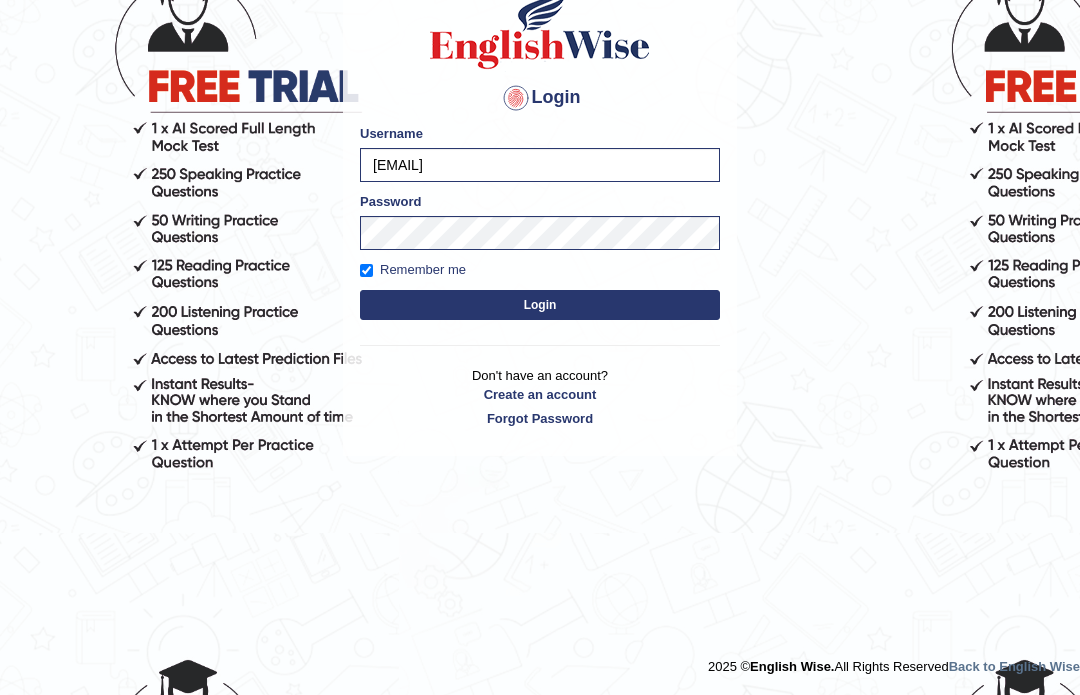 click on "Login" at bounding box center [540, 305] 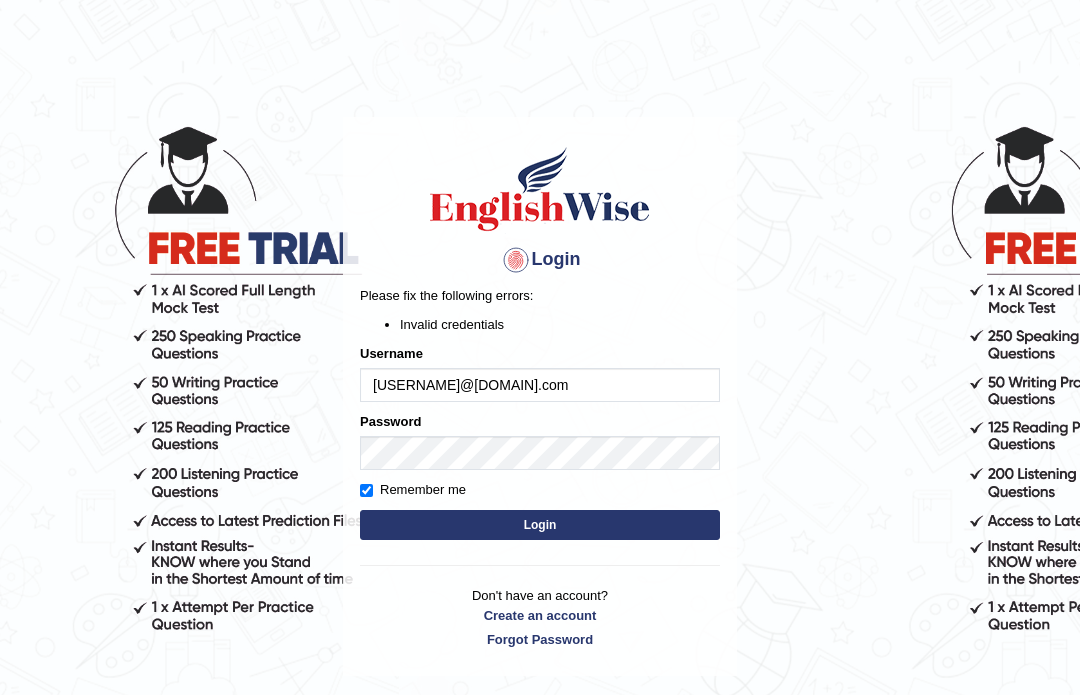 scroll, scrollTop: 0, scrollLeft: 0, axis: both 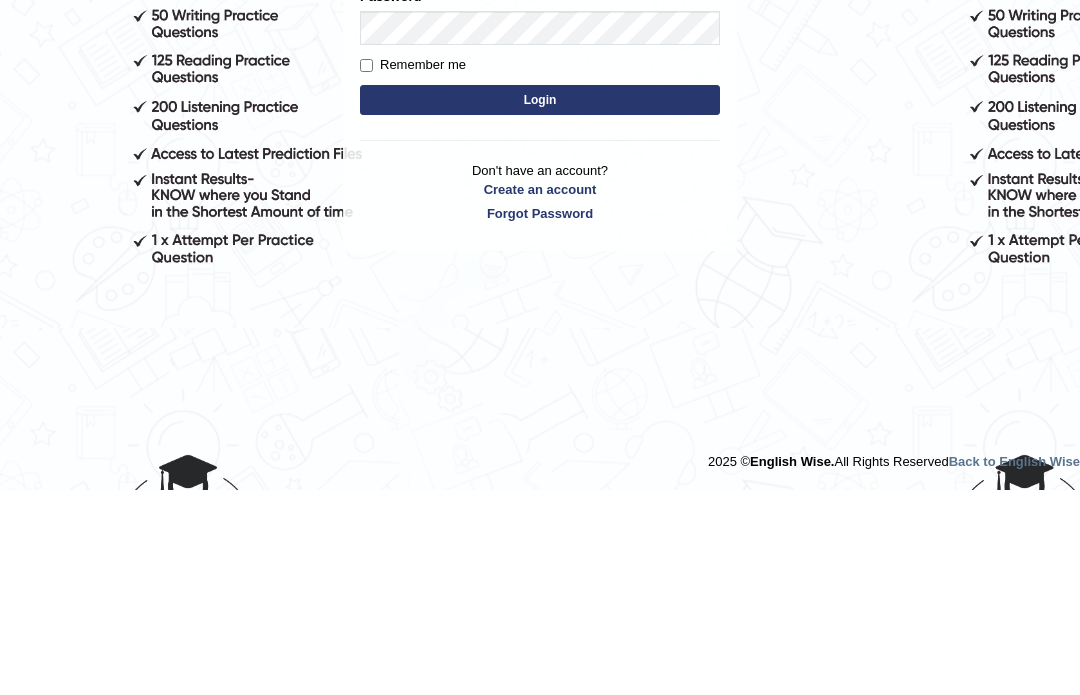 type on "Baljeetk" 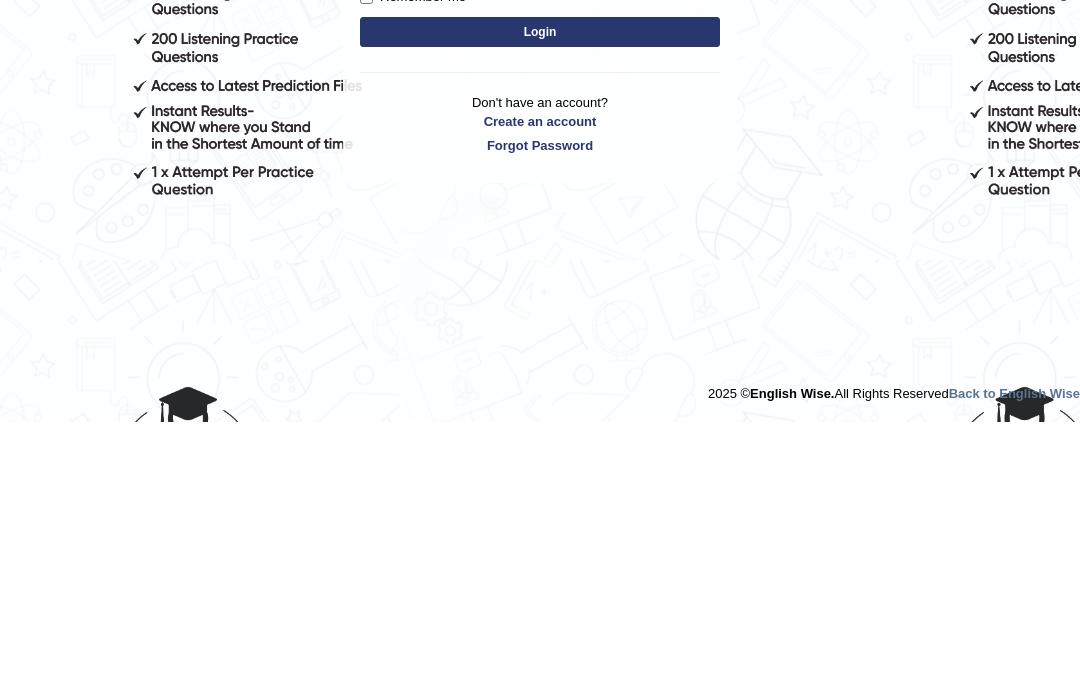 click on "Login" at bounding box center (540, 305) 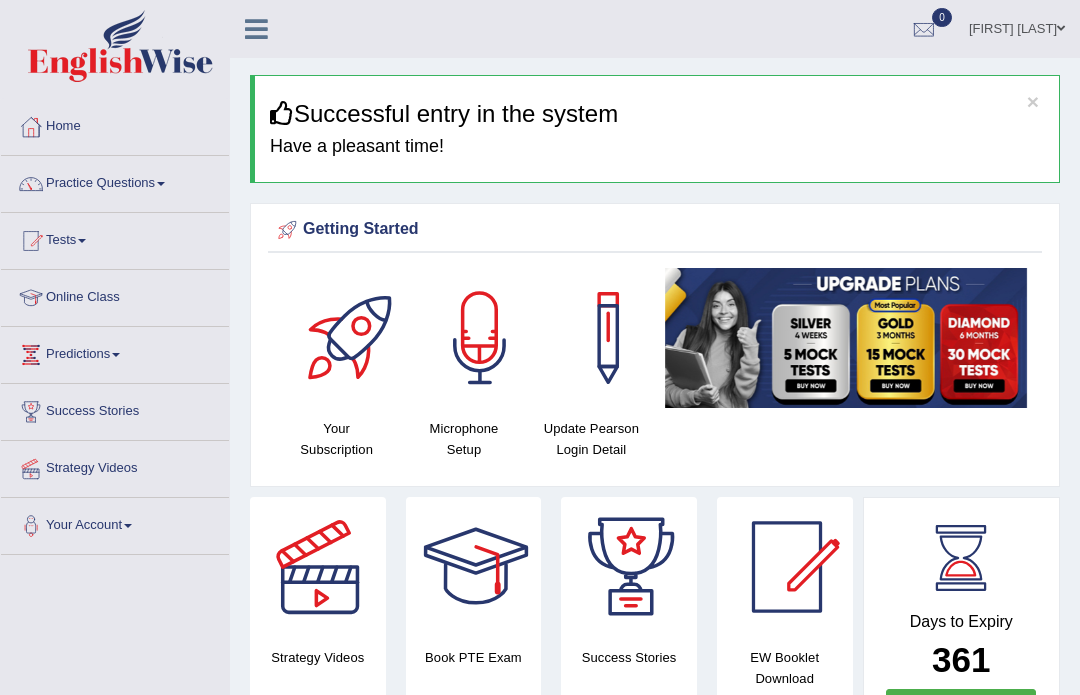 scroll, scrollTop: 0, scrollLeft: 0, axis: both 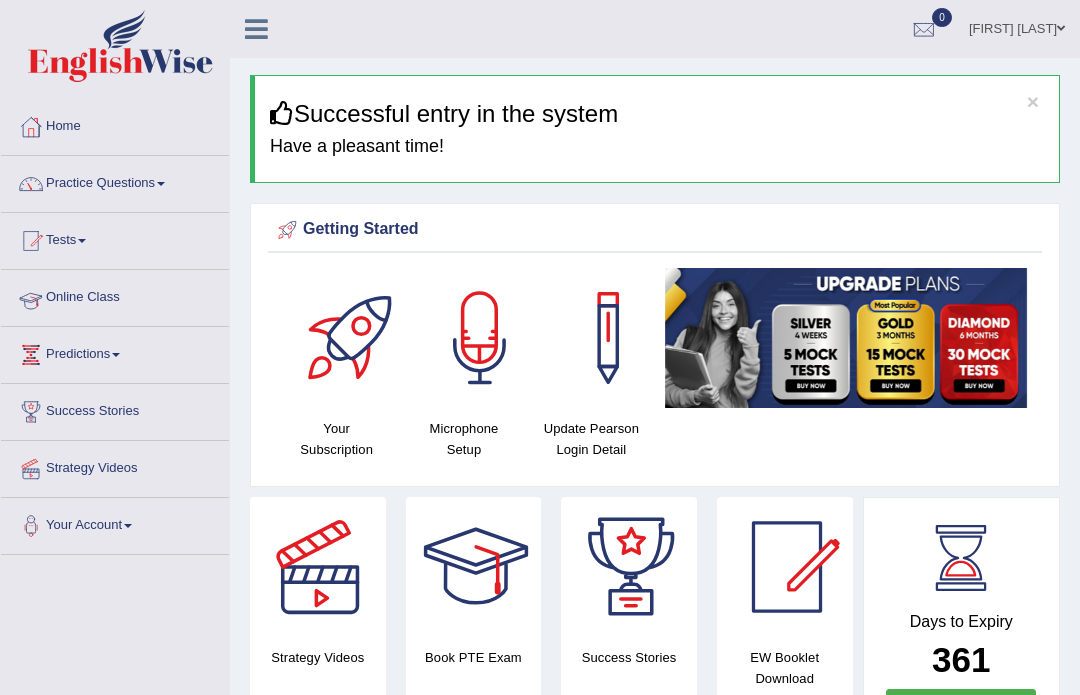 click on "Online Class" at bounding box center (115, 295) 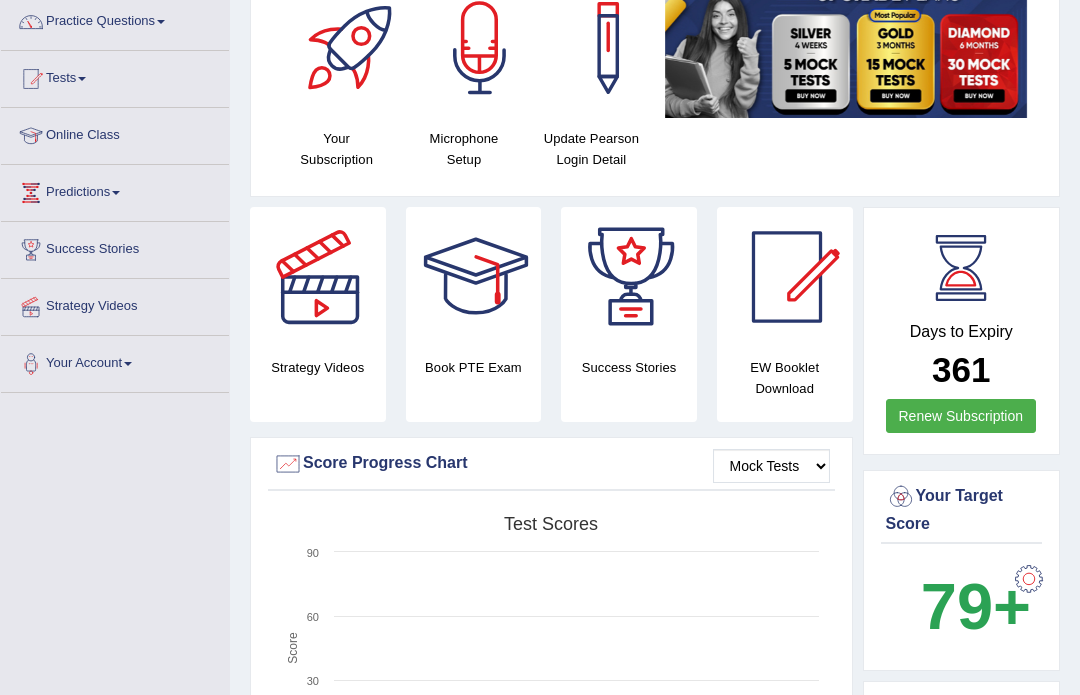 scroll, scrollTop: 162, scrollLeft: 0, axis: vertical 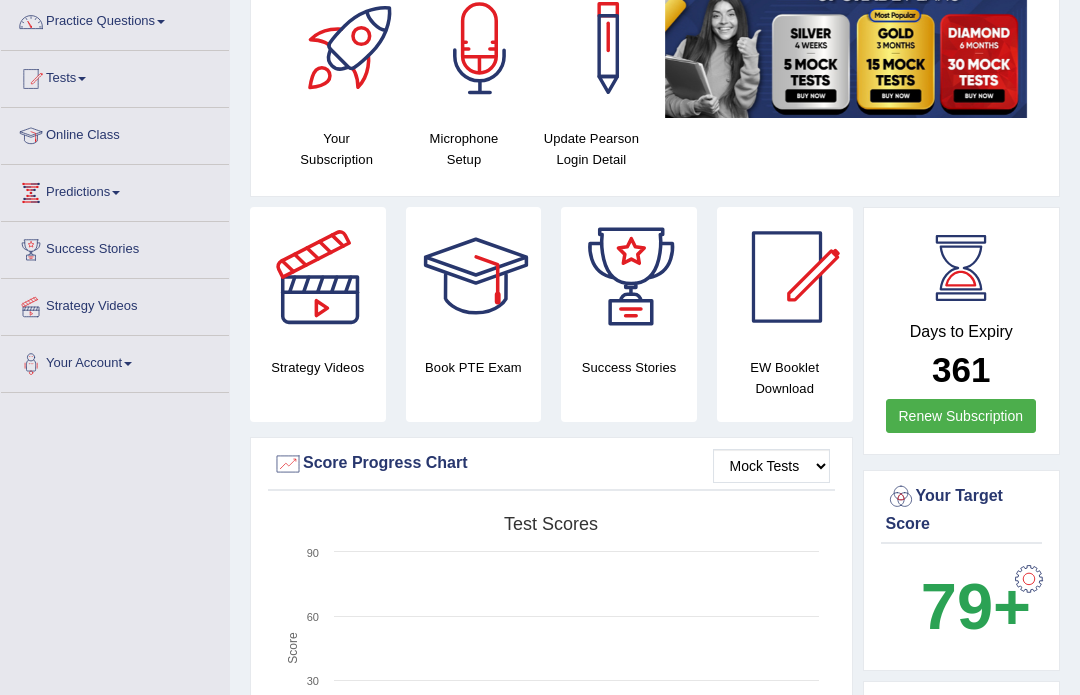 click at bounding box center [480, 48] 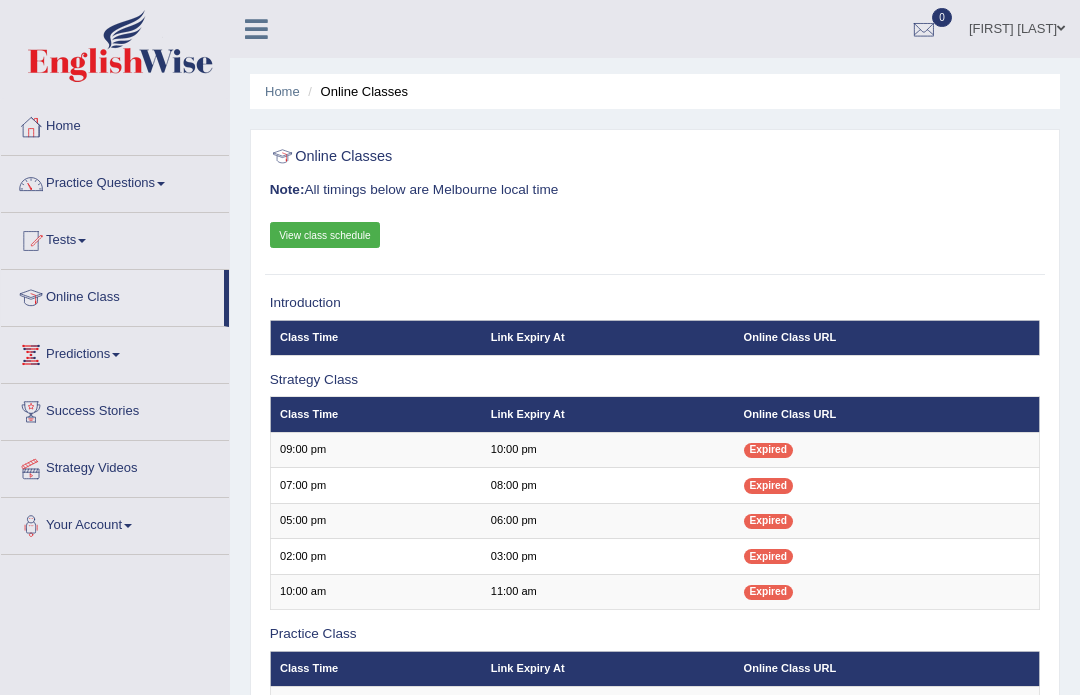scroll, scrollTop: 0, scrollLeft: 0, axis: both 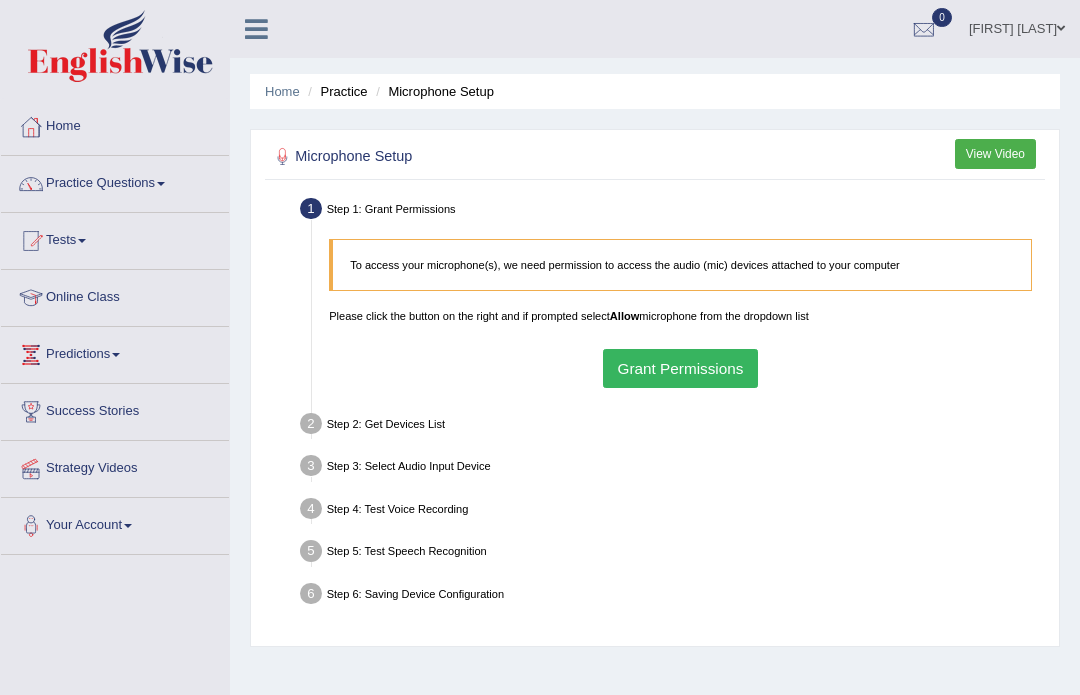 click on "Grant Permissions" at bounding box center (680, 368) 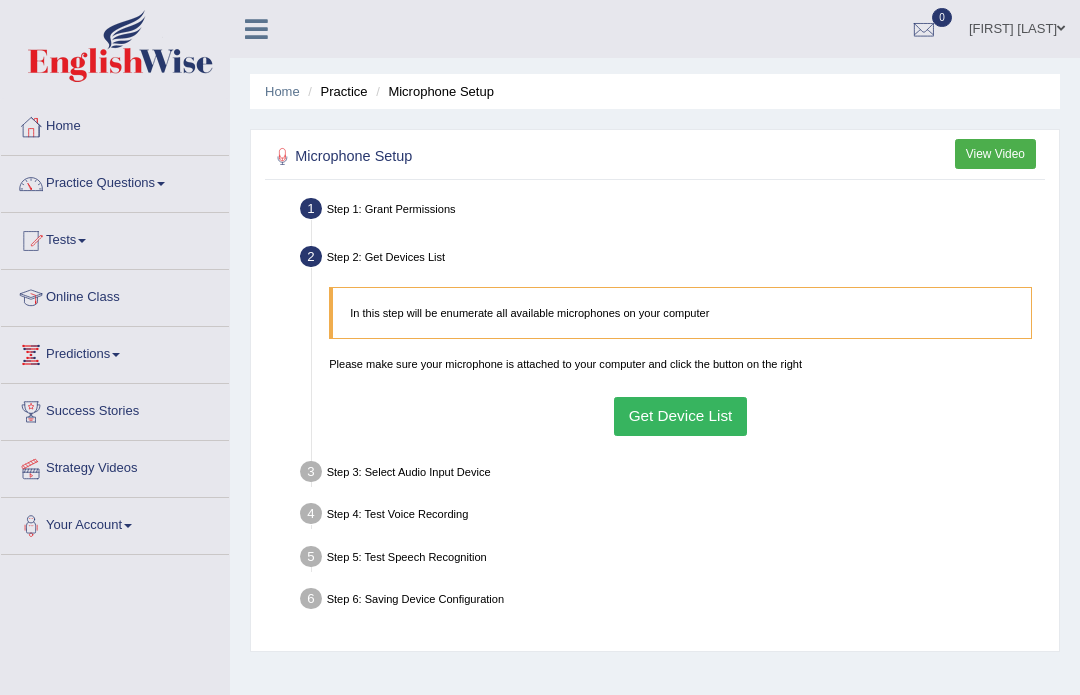 click on "Get Device List" at bounding box center [680, 416] 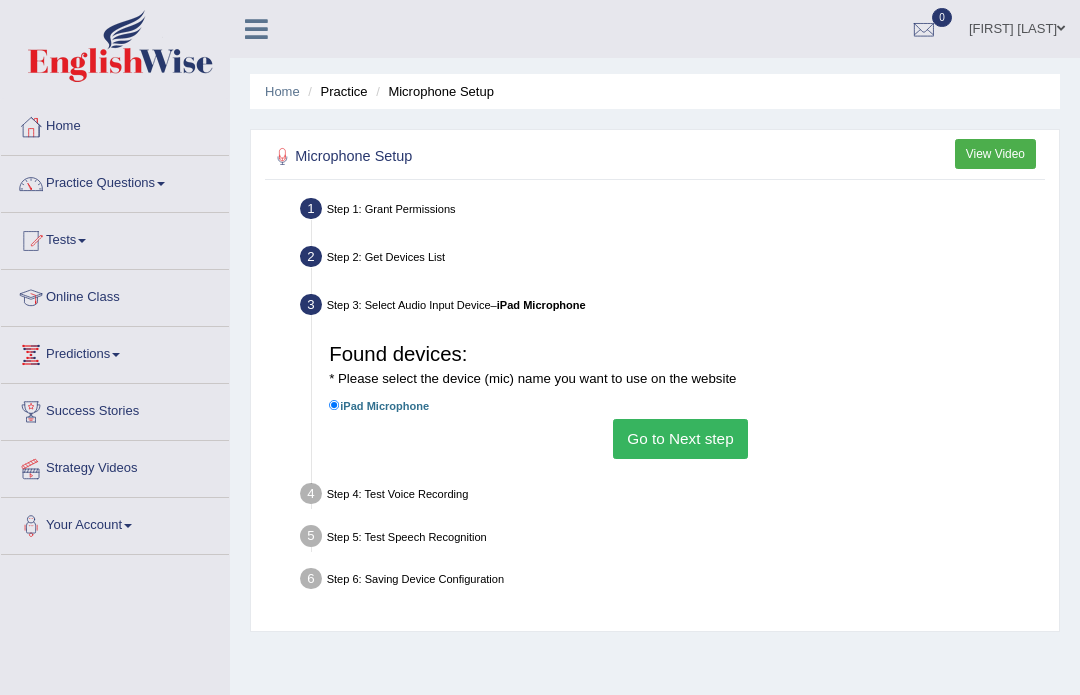 click on "Go to Next step" at bounding box center (680, 438) 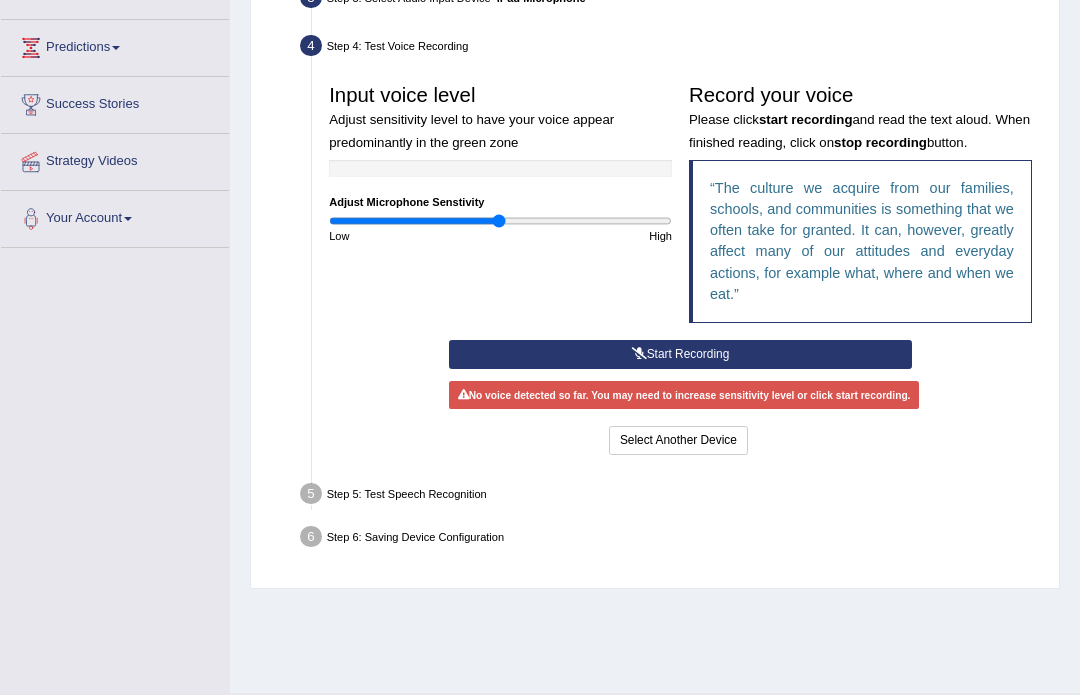 scroll, scrollTop: 307, scrollLeft: 0, axis: vertical 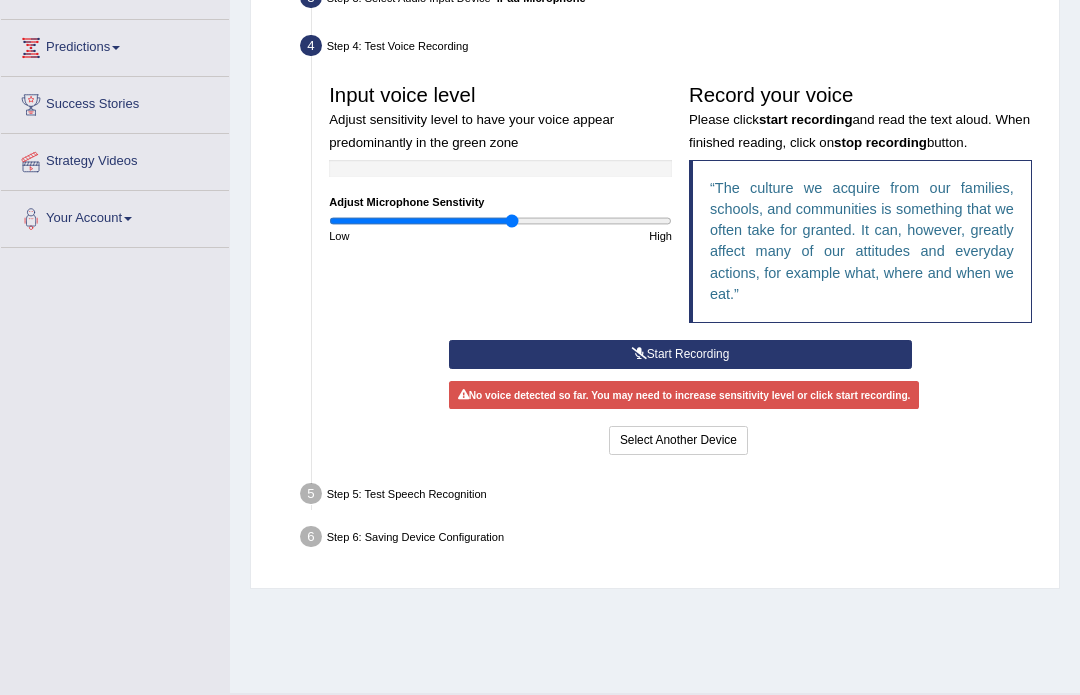 type on "1.08" 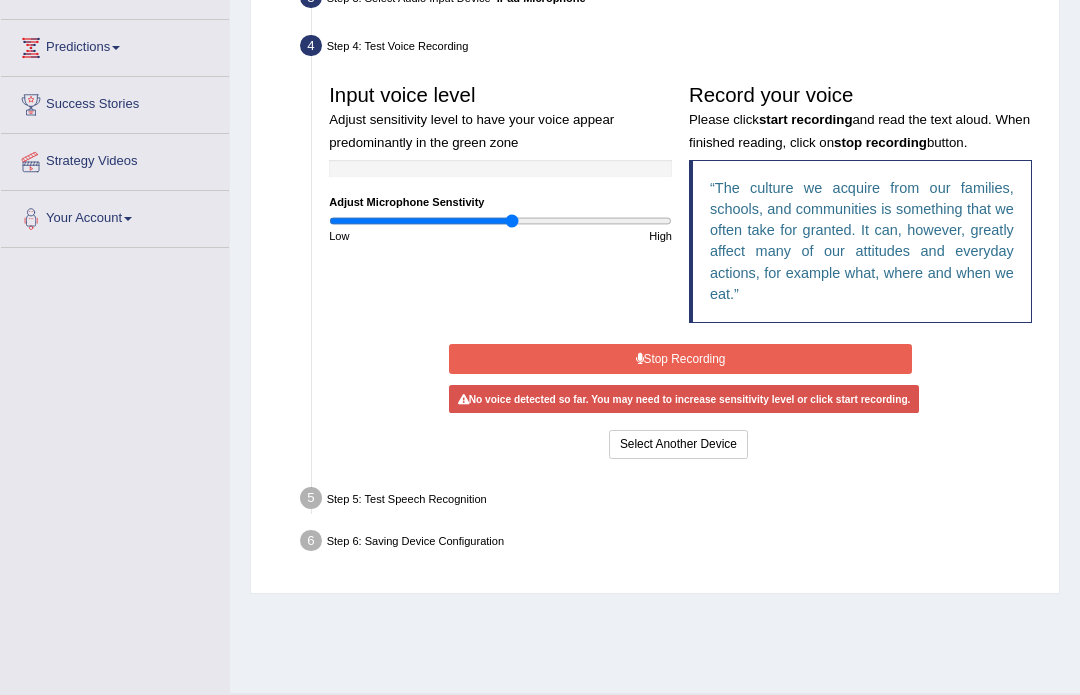 click on "Stop Recording" at bounding box center (680, 358) 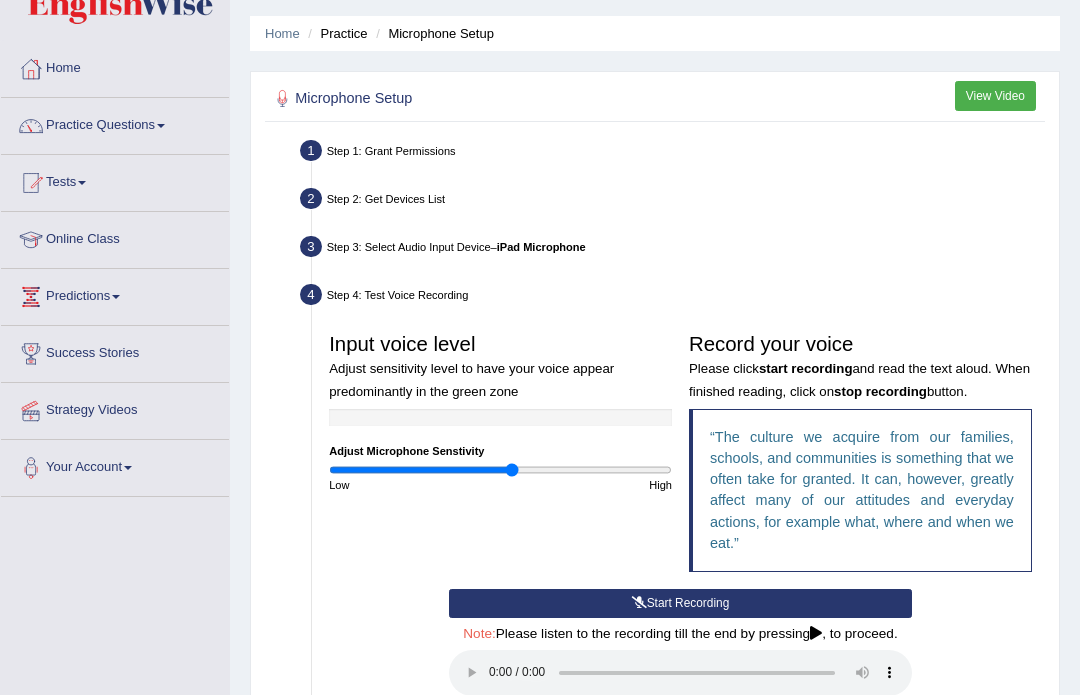 scroll, scrollTop: 0, scrollLeft: 0, axis: both 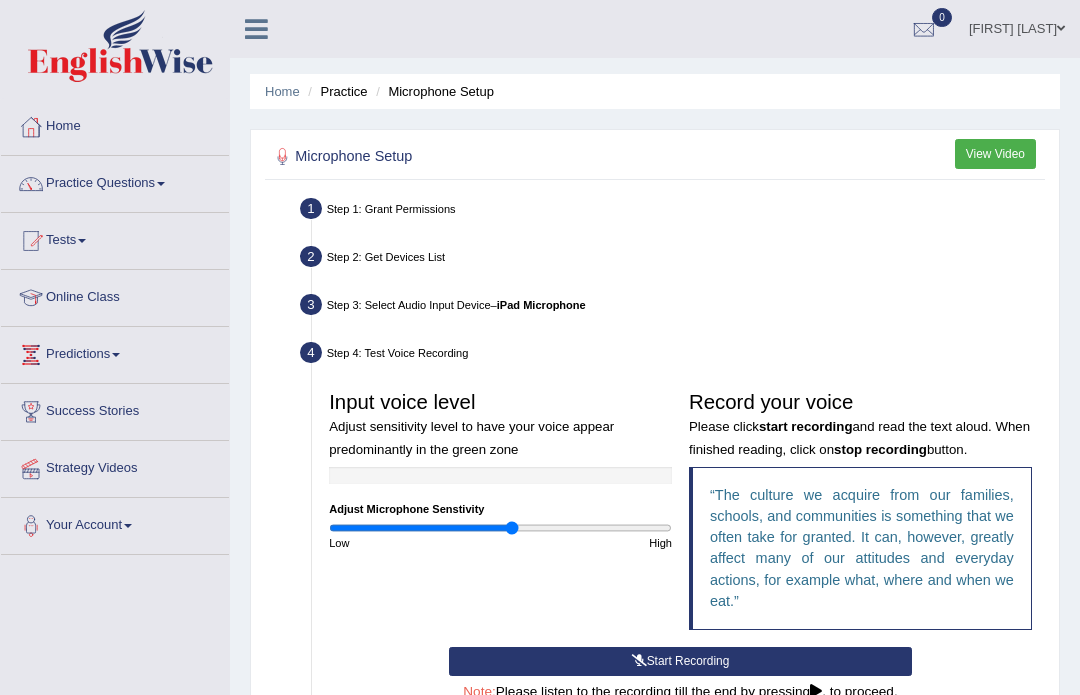 click on "Practice Questions" at bounding box center (115, 181) 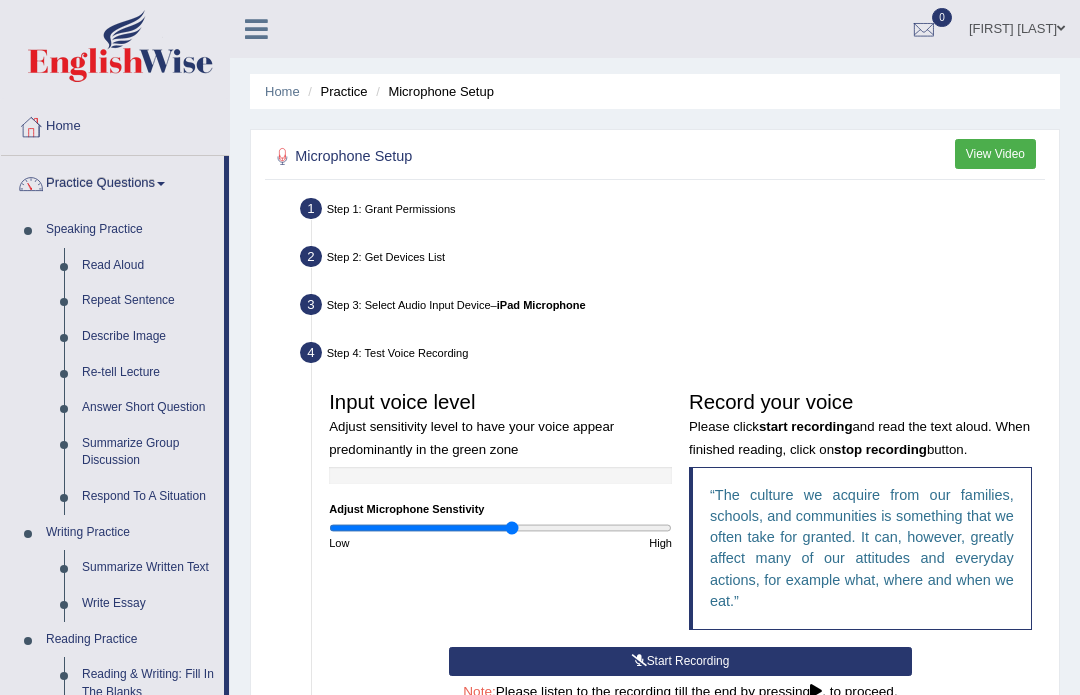 click at bounding box center [540, 347] 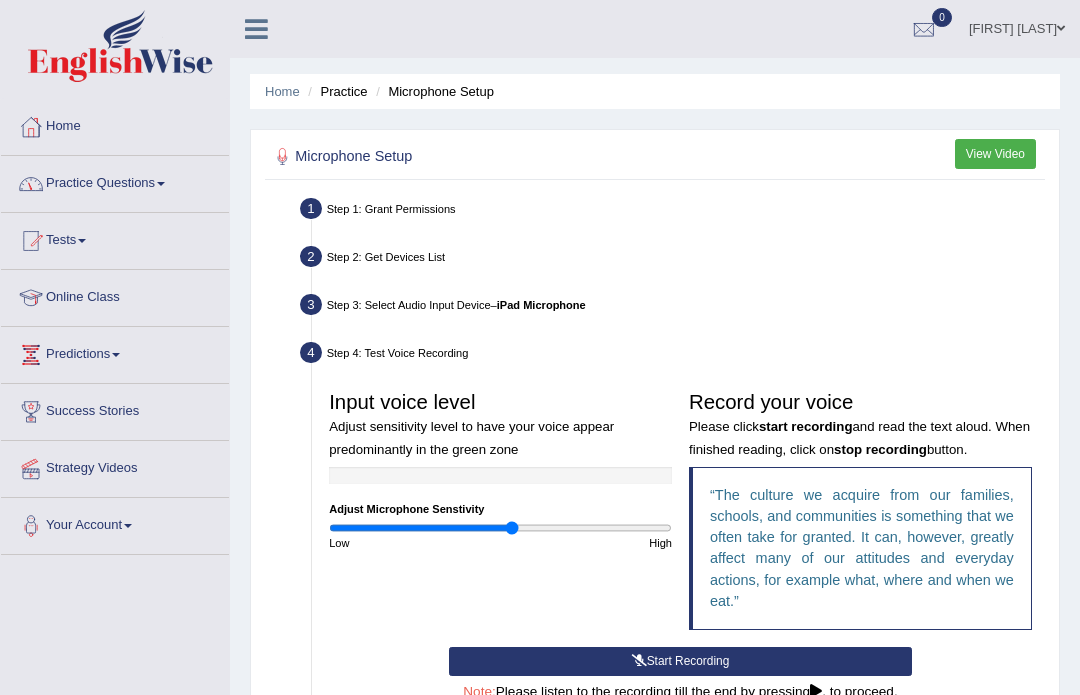 click on "Practice Questions" at bounding box center (115, 181) 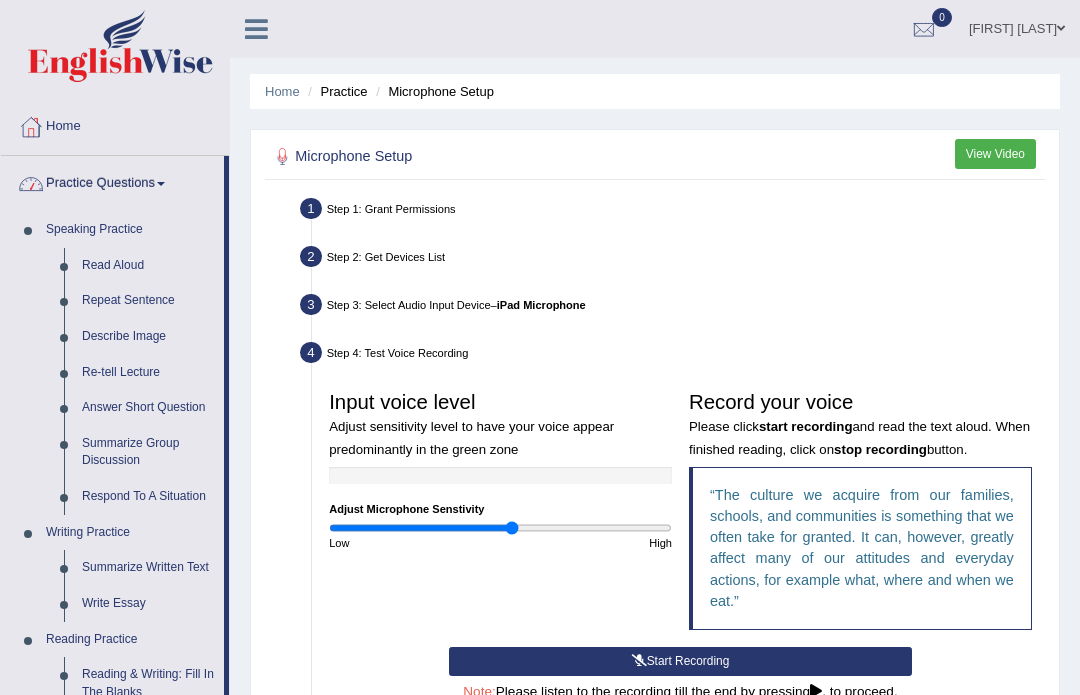click at bounding box center (540, 347) 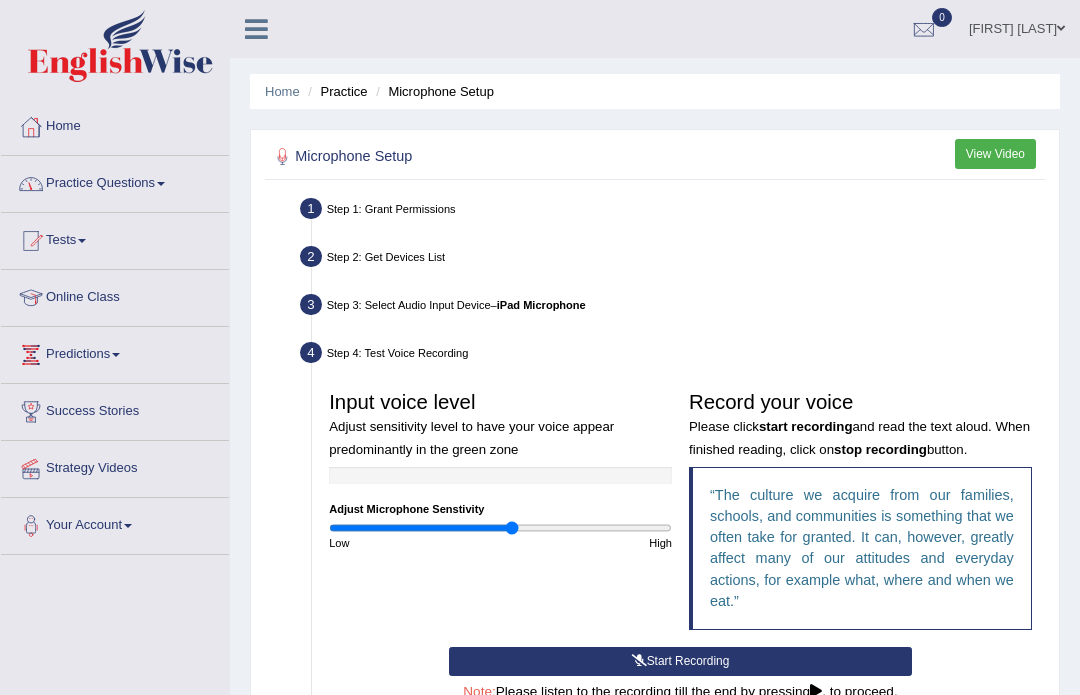 click at bounding box center [161, 184] 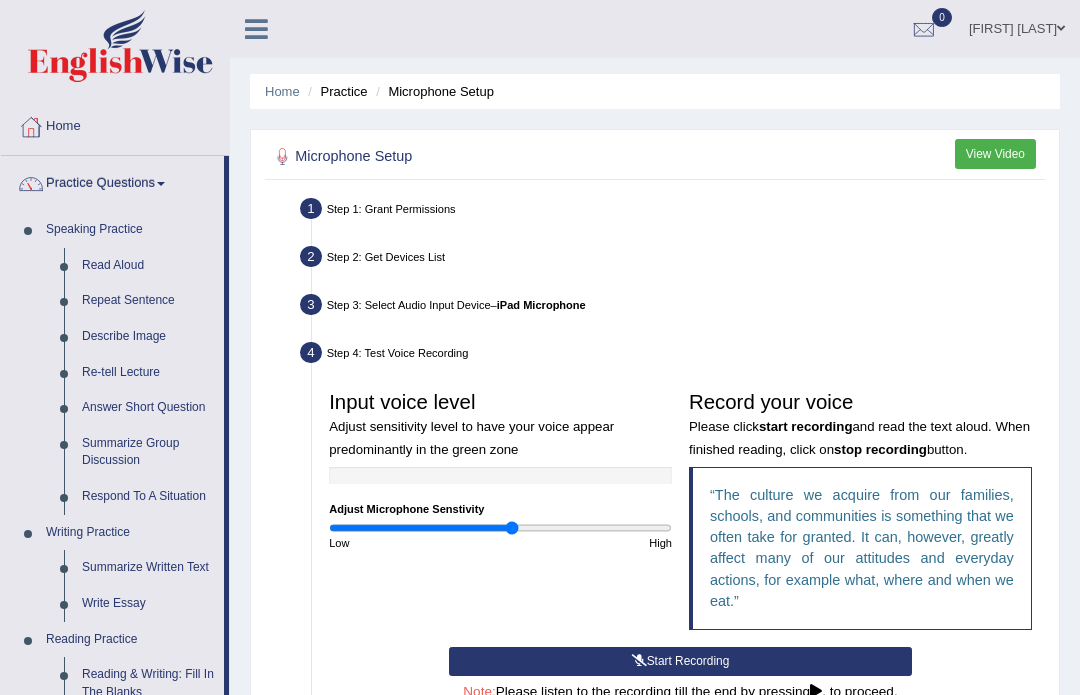 click at bounding box center (540, 347) 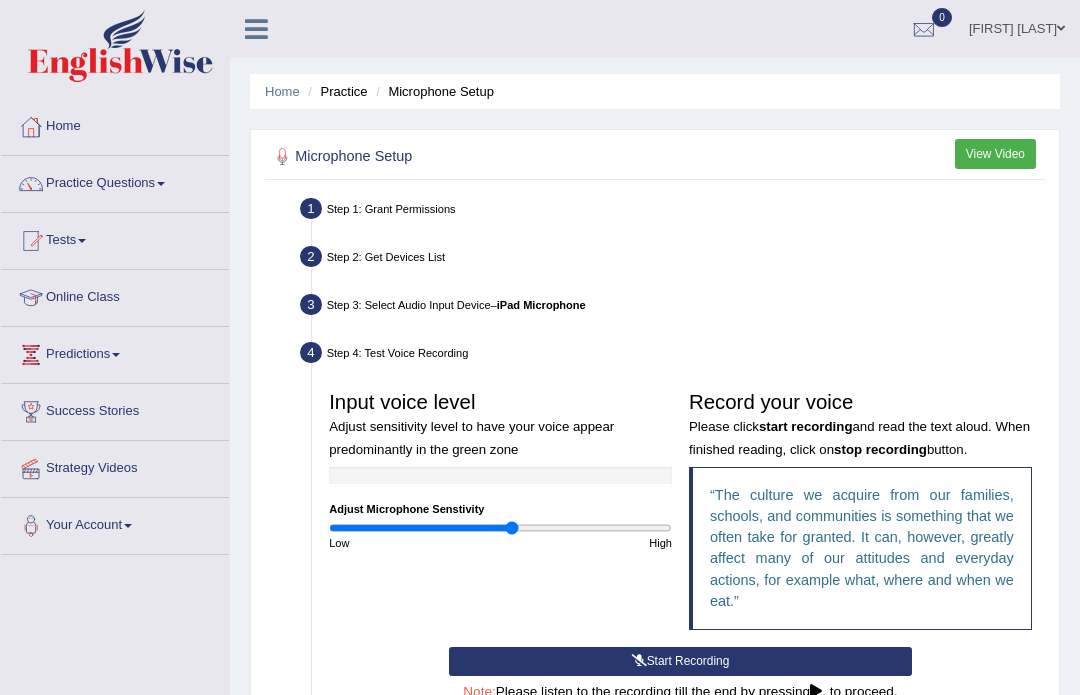 click on "Practice Questions" at bounding box center (115, 181) 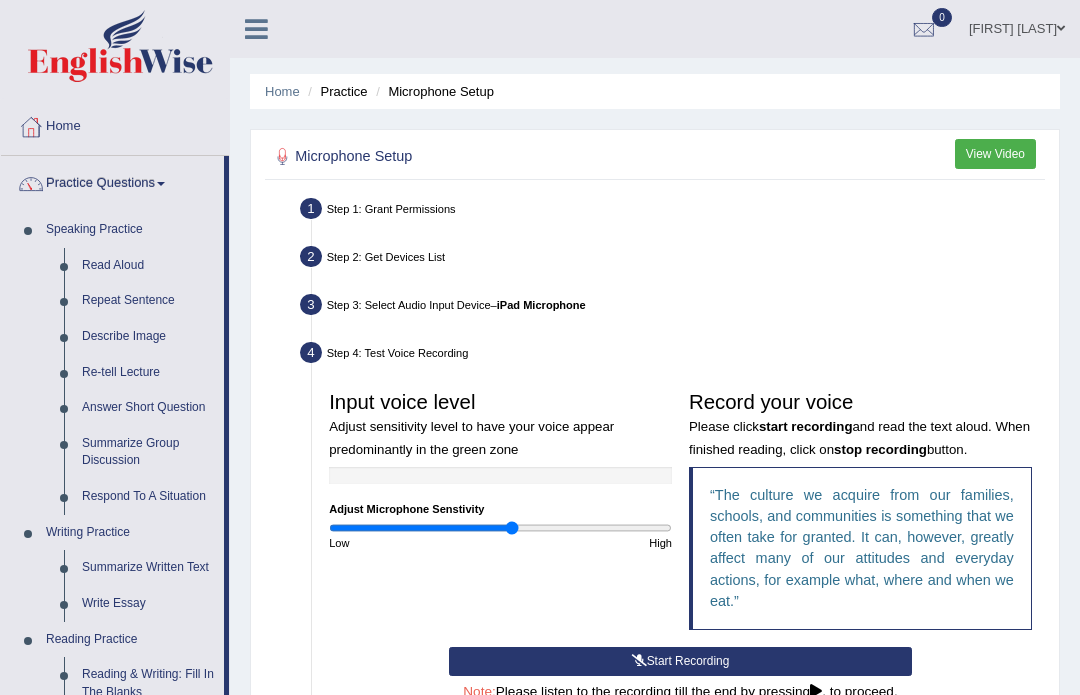 click at bounding box center (540, 347) 